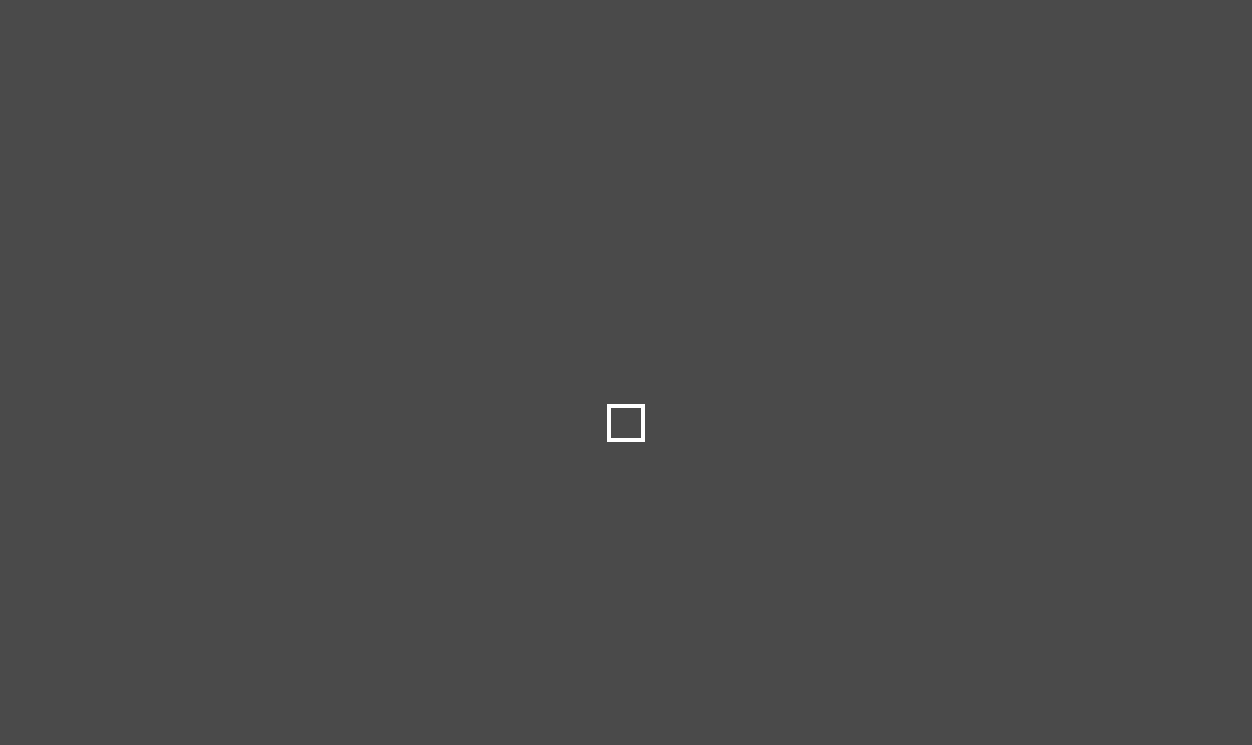 scroll, scrollTop: 0, scrollLeft: 0, axis: both 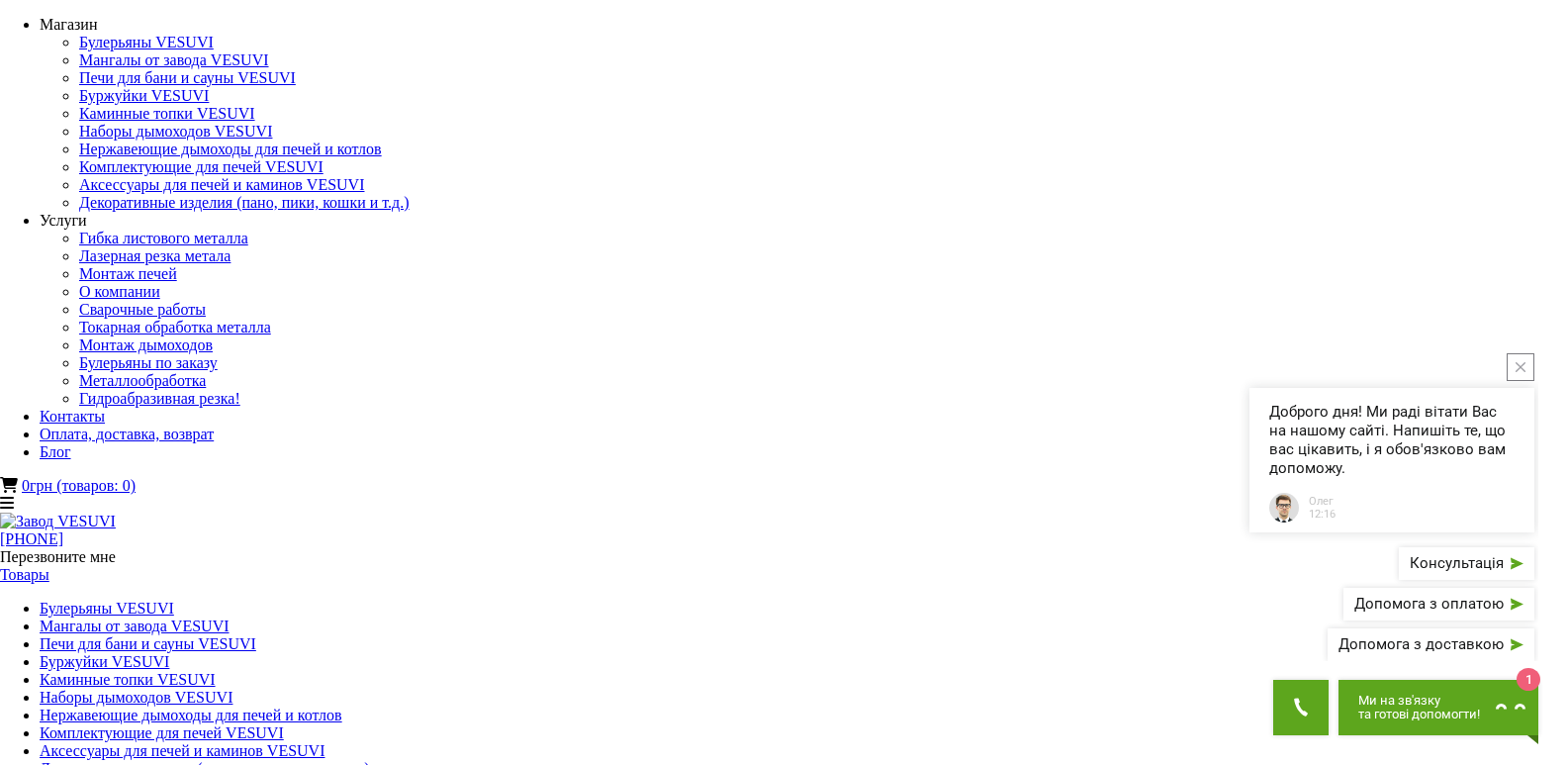 click on "Аксессуары для печей и каминов VESUVI" at bounding box center [182, 750] 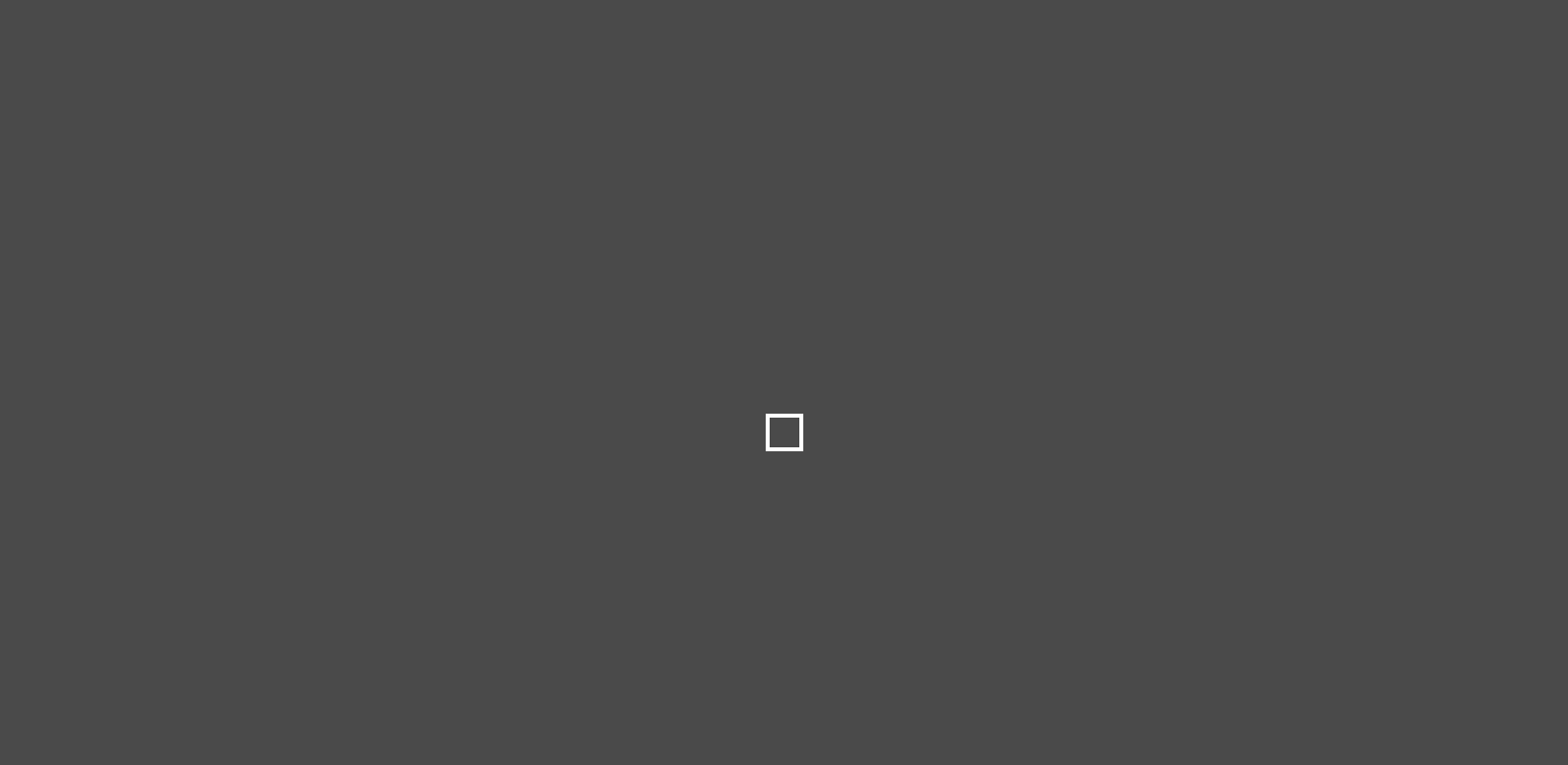 scroll, scrollTop: 0, scrollLeft: 0, axis: both 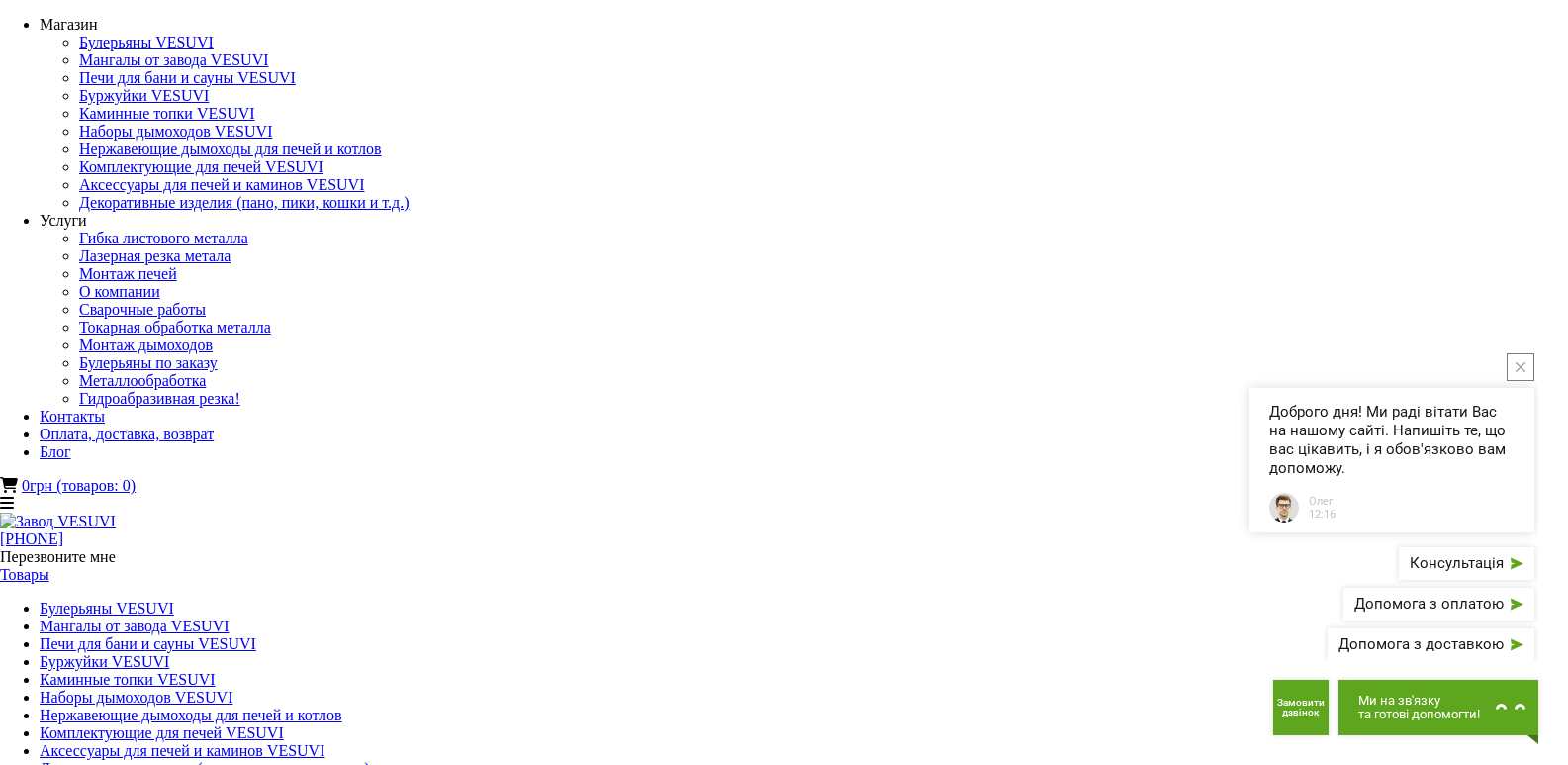 click on "Аксессуары" at bounding box center (40, 1604) 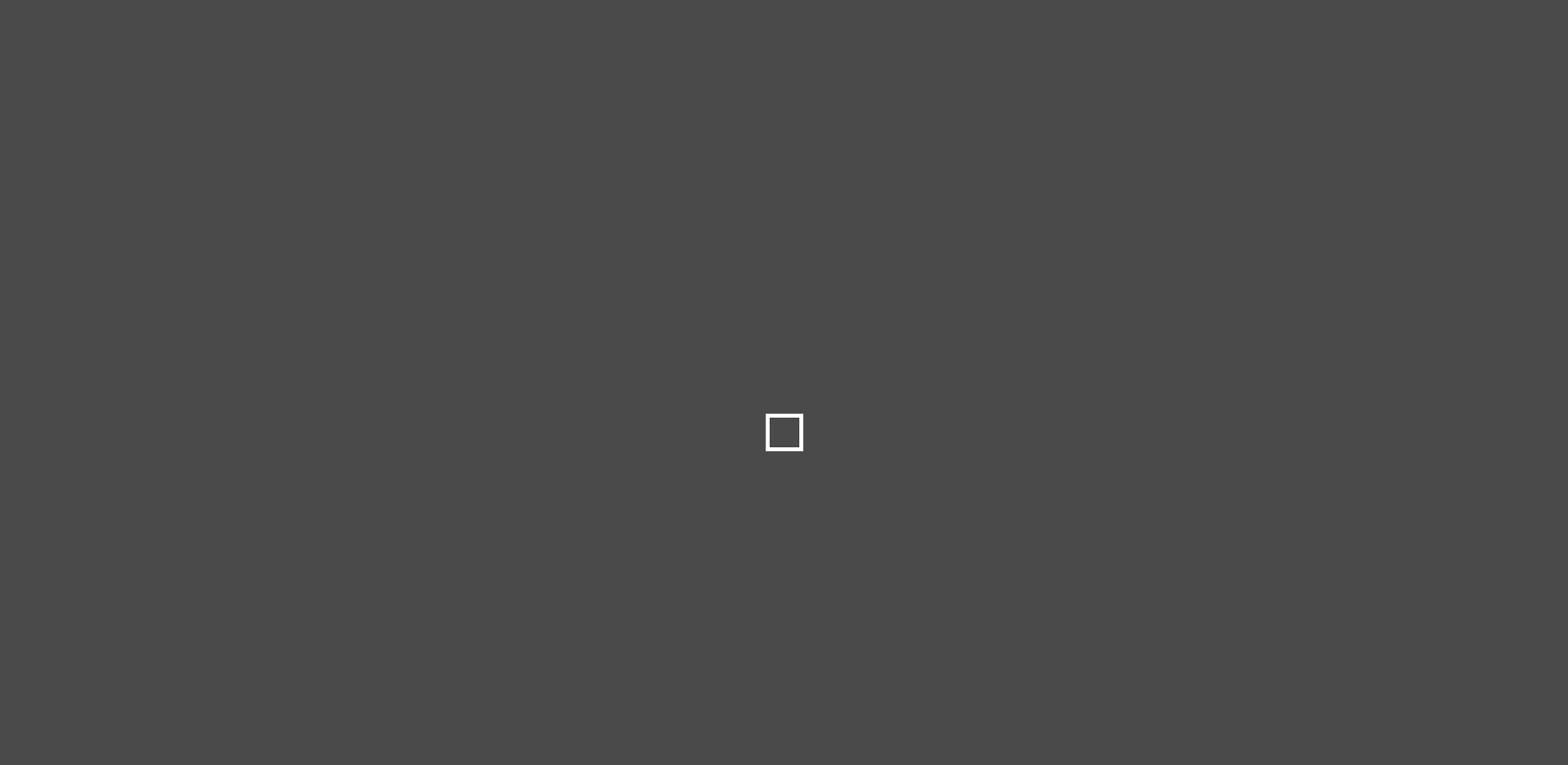 scroll, scrollTop: 0, scrollLeft: 0, axis: both 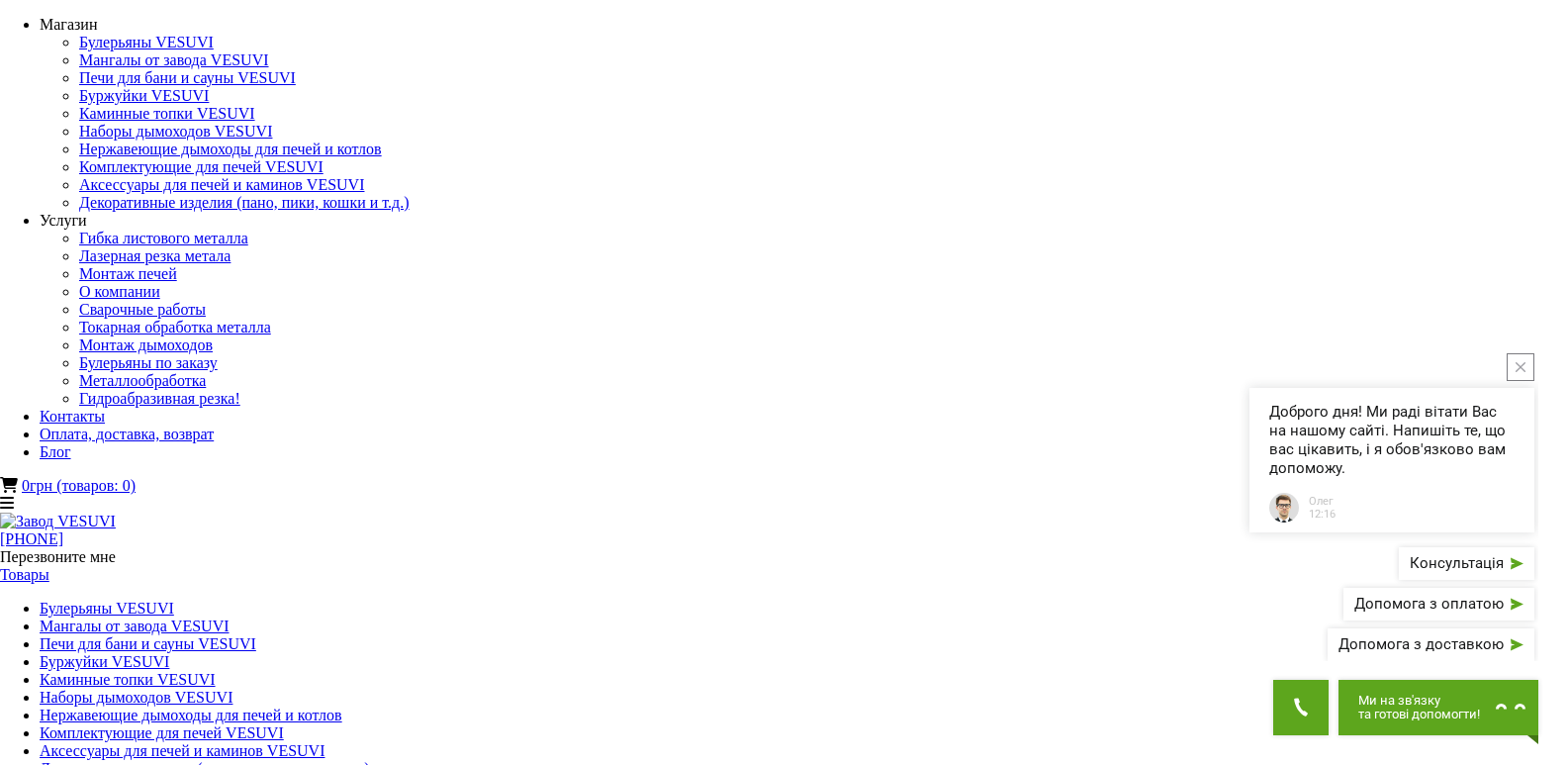 click on "Дровницы в помещения и уличные" at bounding box center [784, 1576] 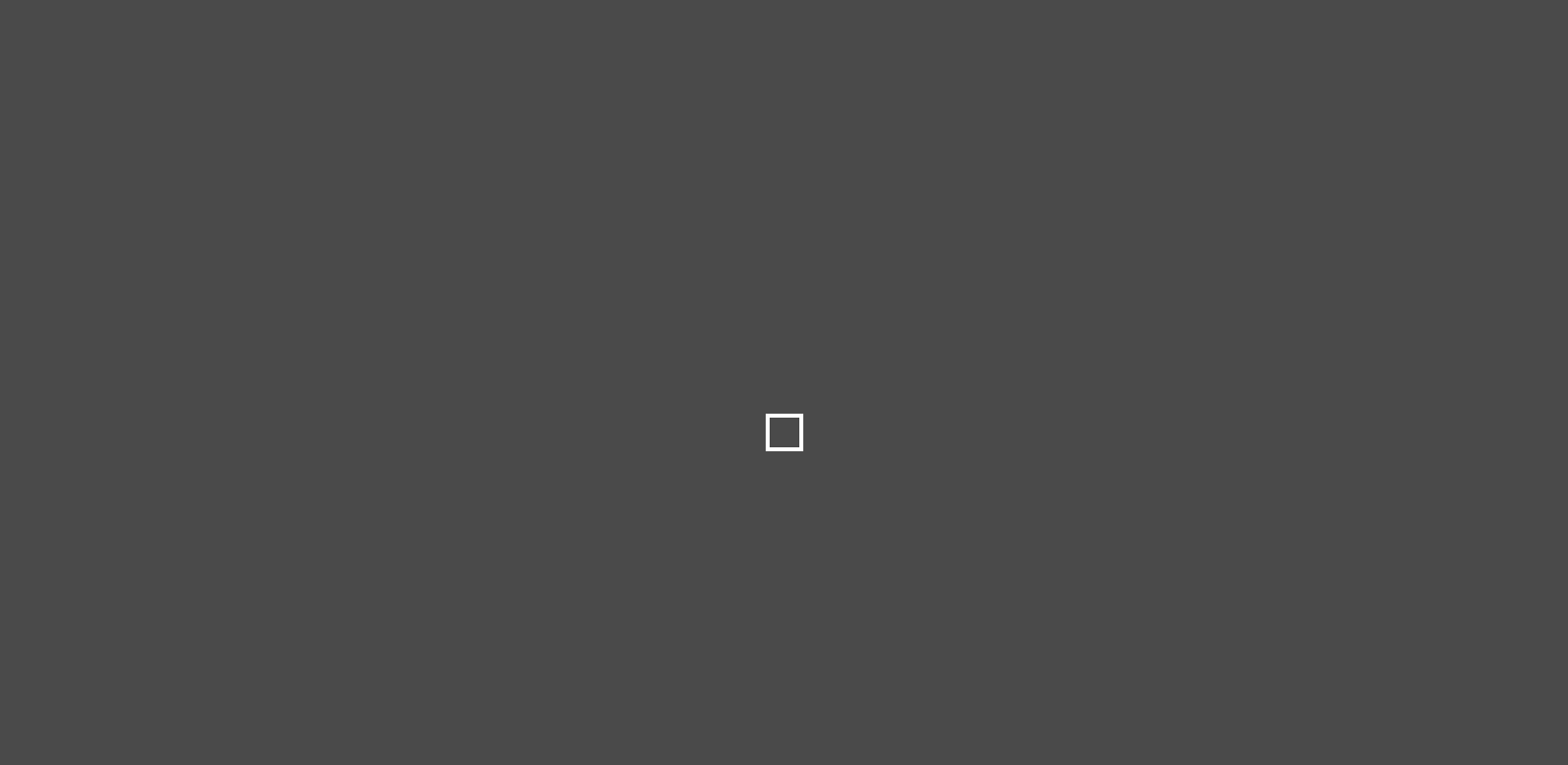 scroll, scrollTop: 0, scrollLeft: 0, axis: both 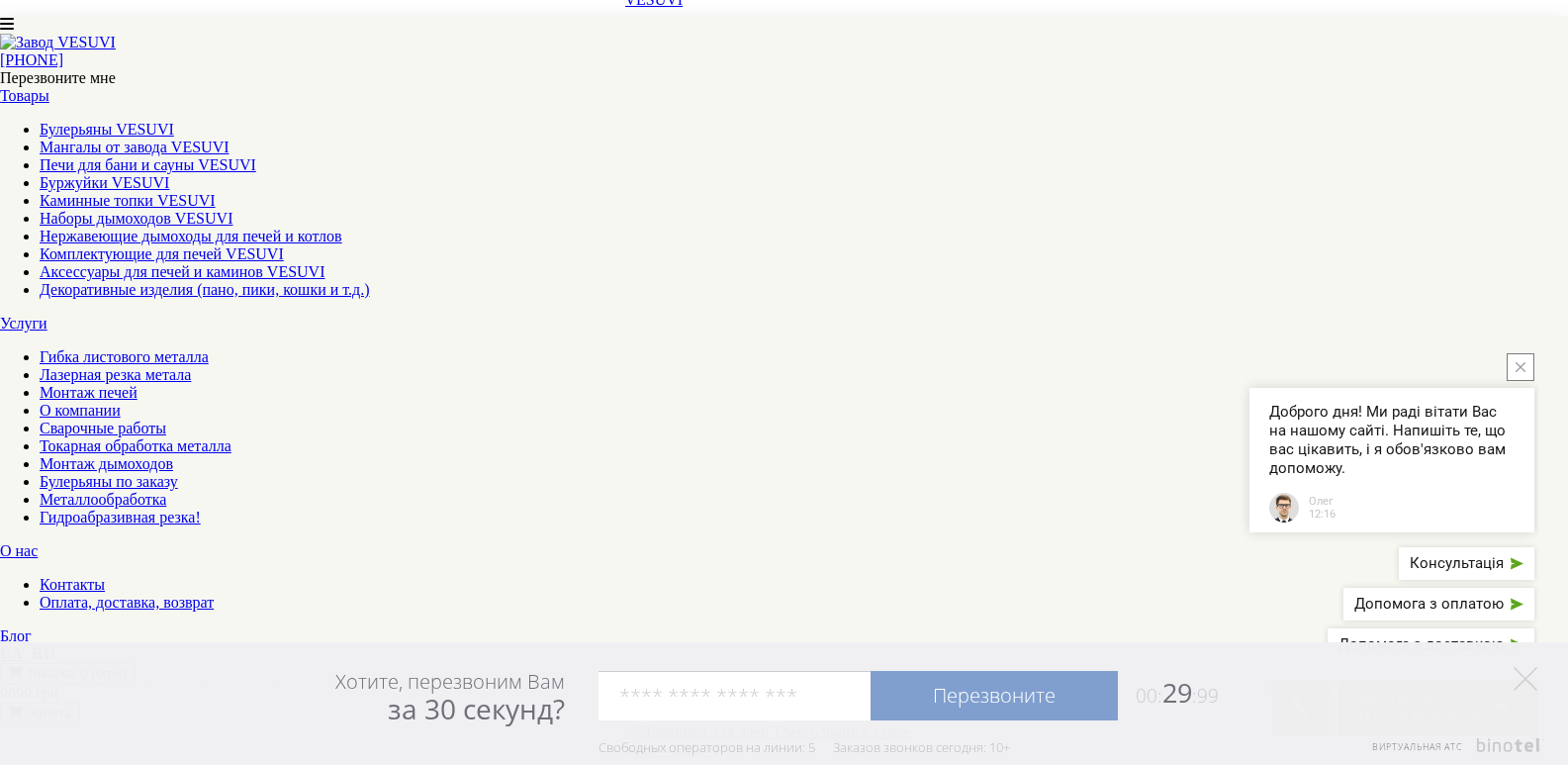click on "2" at bounding box center [44, 5266] 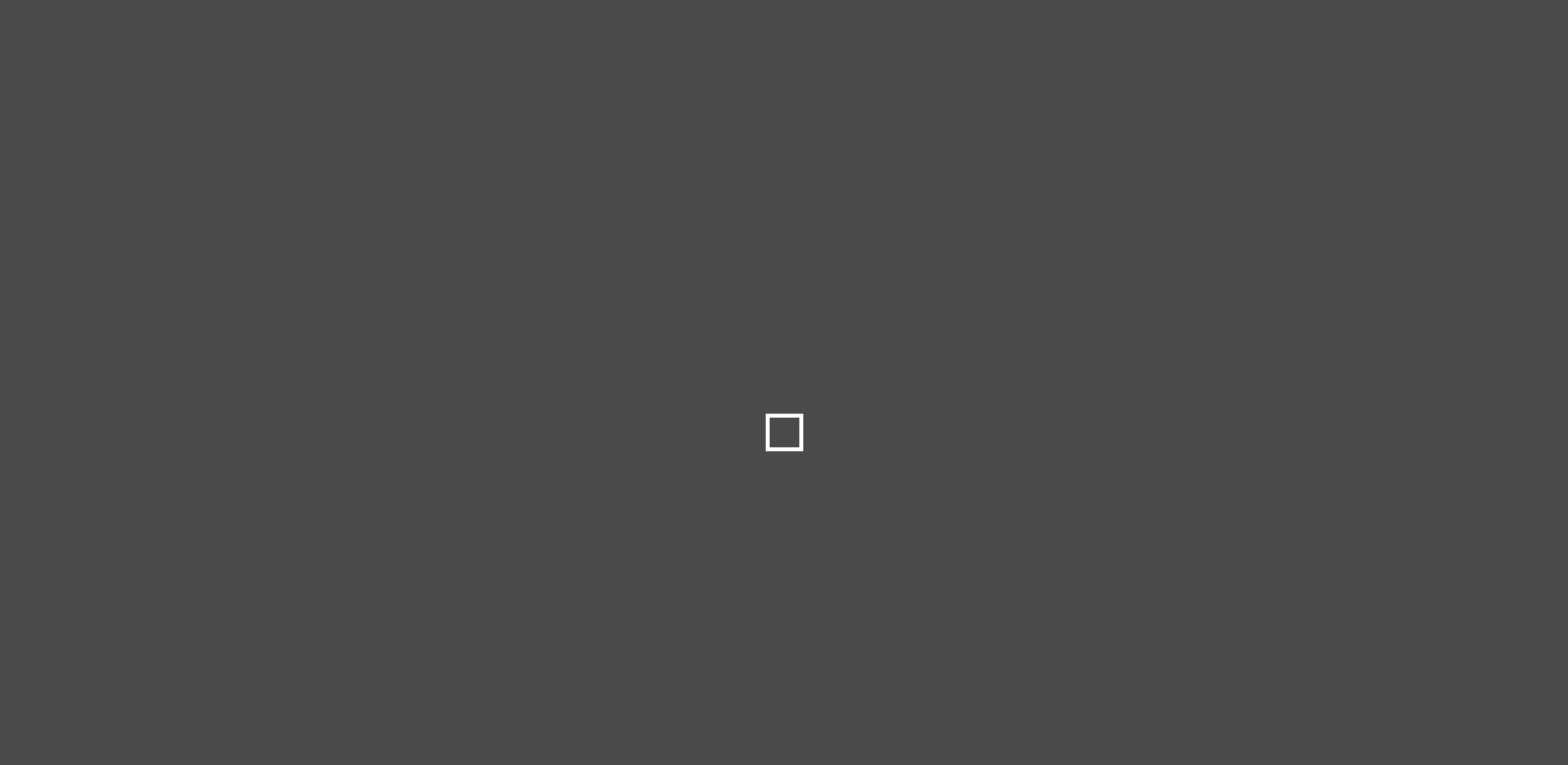 scroll, scrollTop: 0, scrollLeft: 0, axis: both 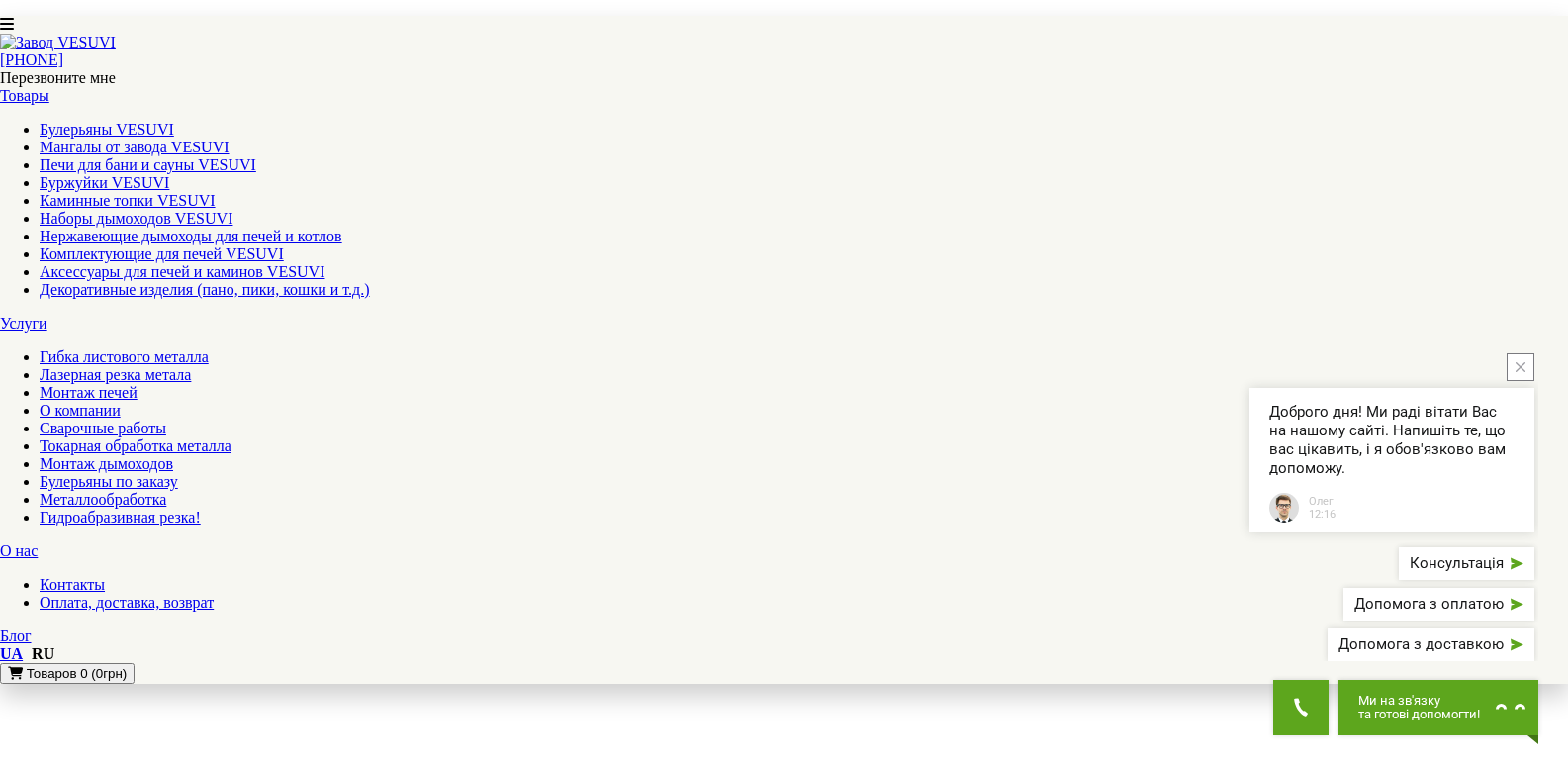 click on "3" at bounding box center (44, 5260) 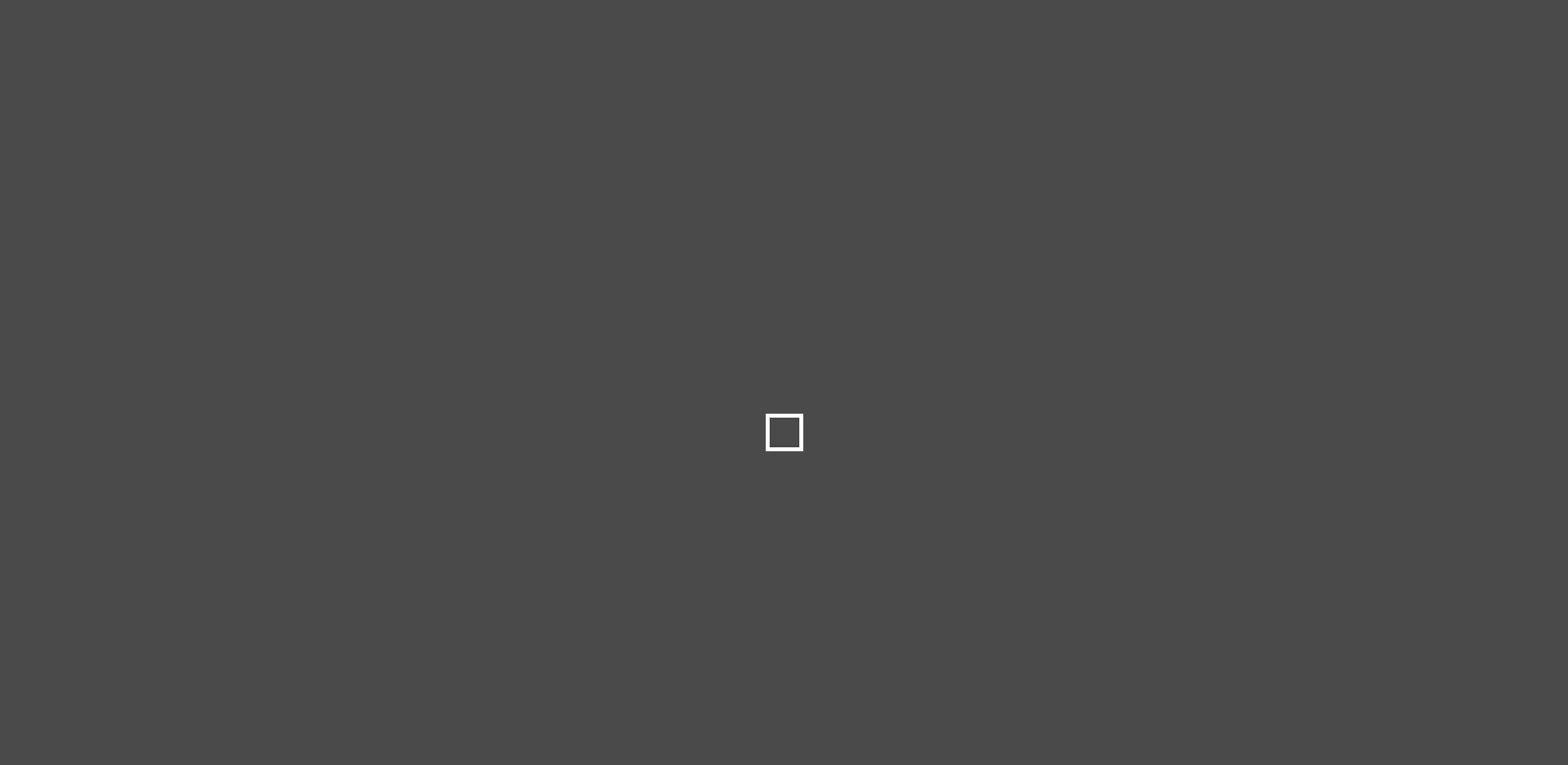 scroll, scrollTop: 0, scrollLeft: 0, axis: both 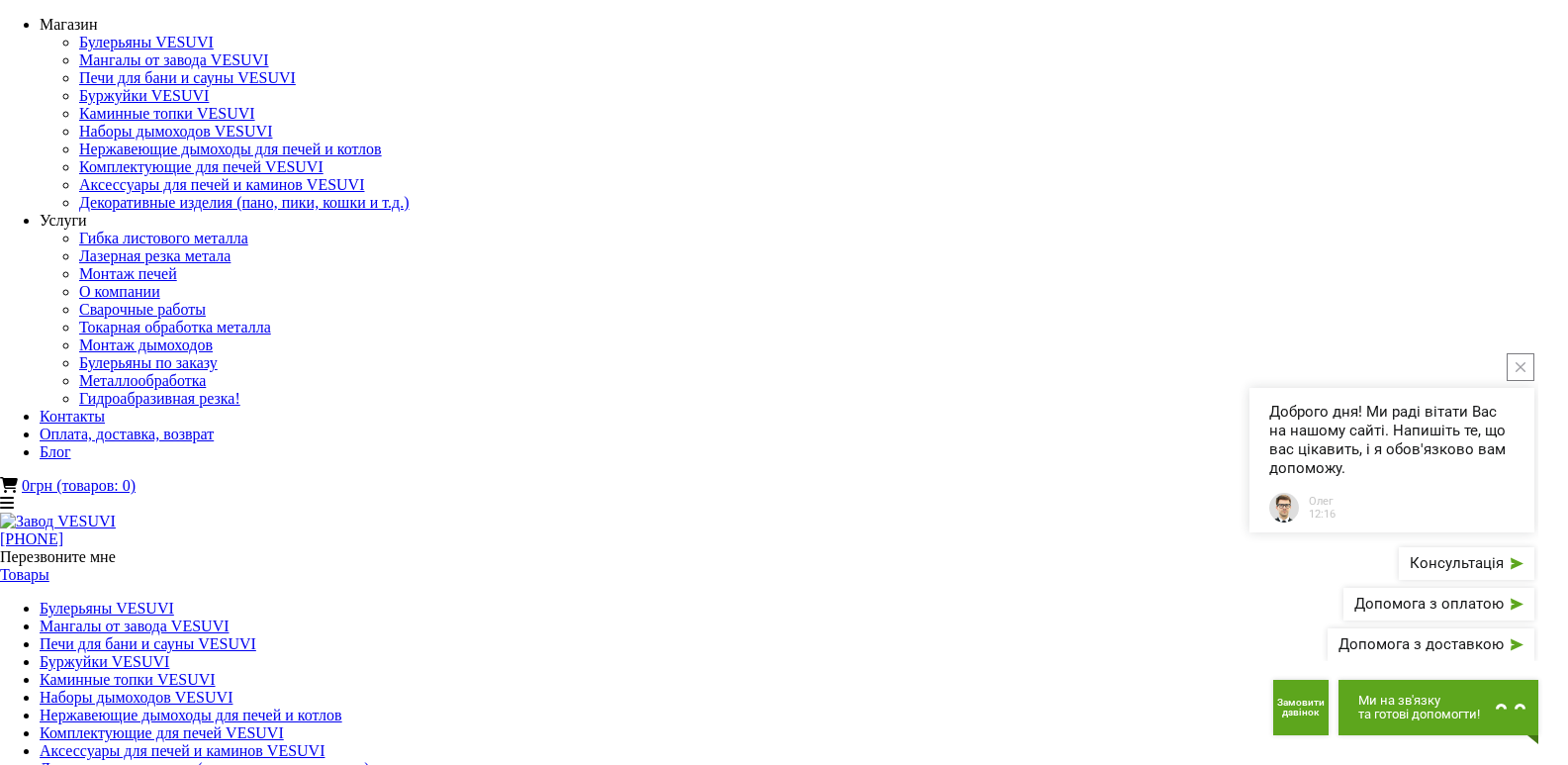 click on "Нашли нужный товар, но пока не решились на покупку?   Оставьте свой телефон, и узнайте что поможет Вам принять решение. Мы знаем чем Вас порадовать!                 Получить бонус" at bounding box center [769, 6429] 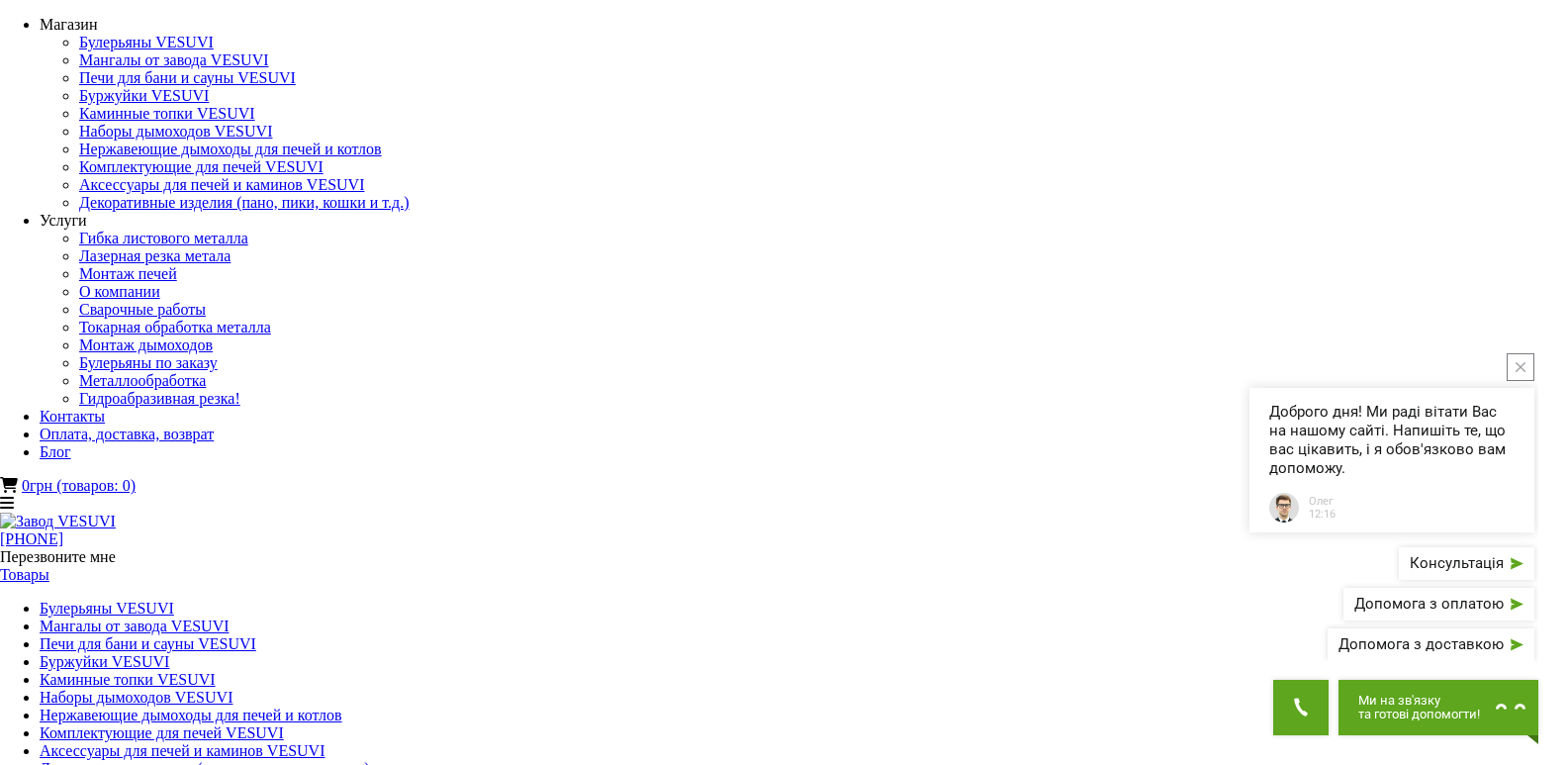 click at bounding box center (13, 6356) 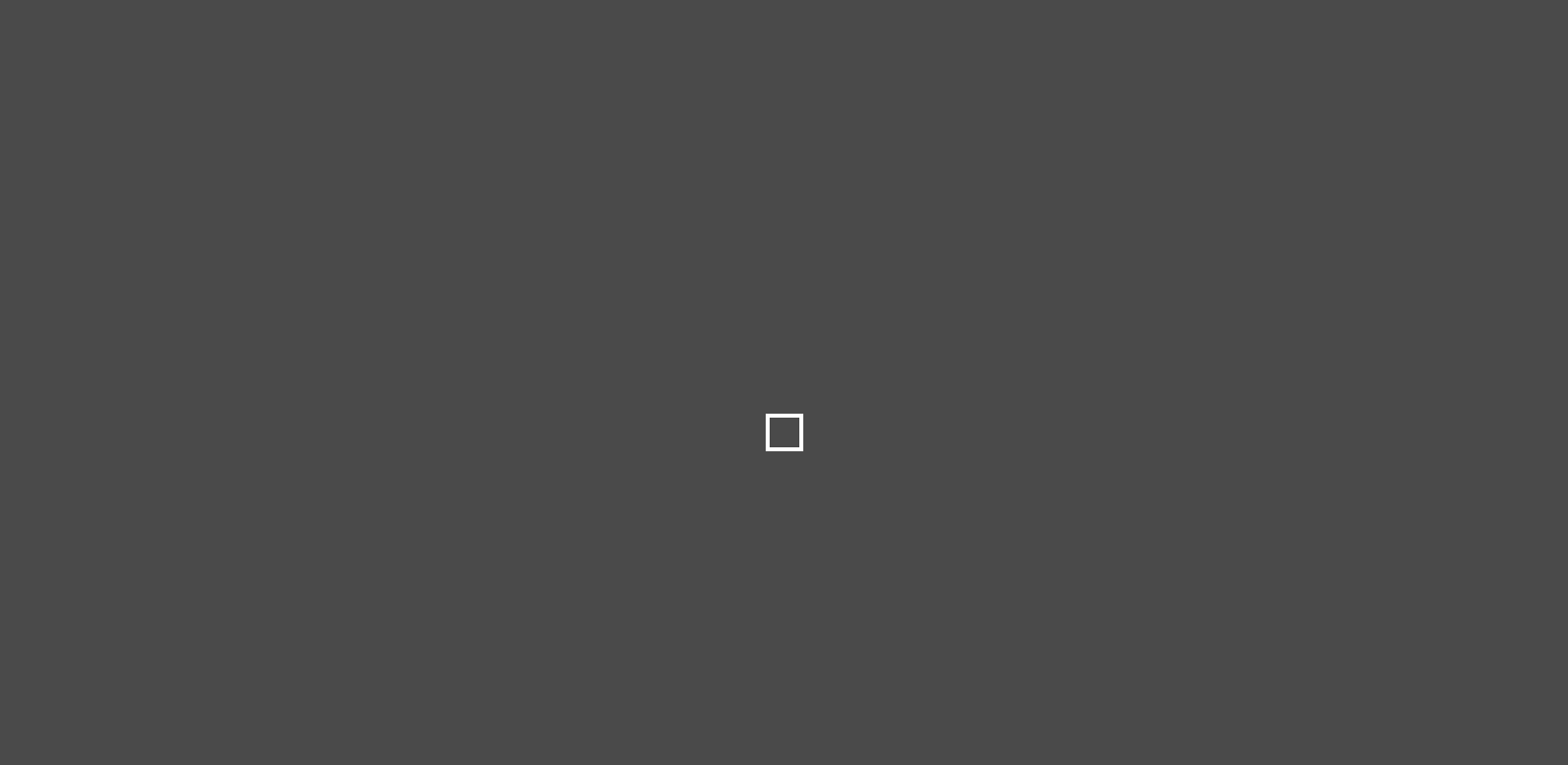 scroll, scrollTop: 0, scrollLeft: 0, axis: both 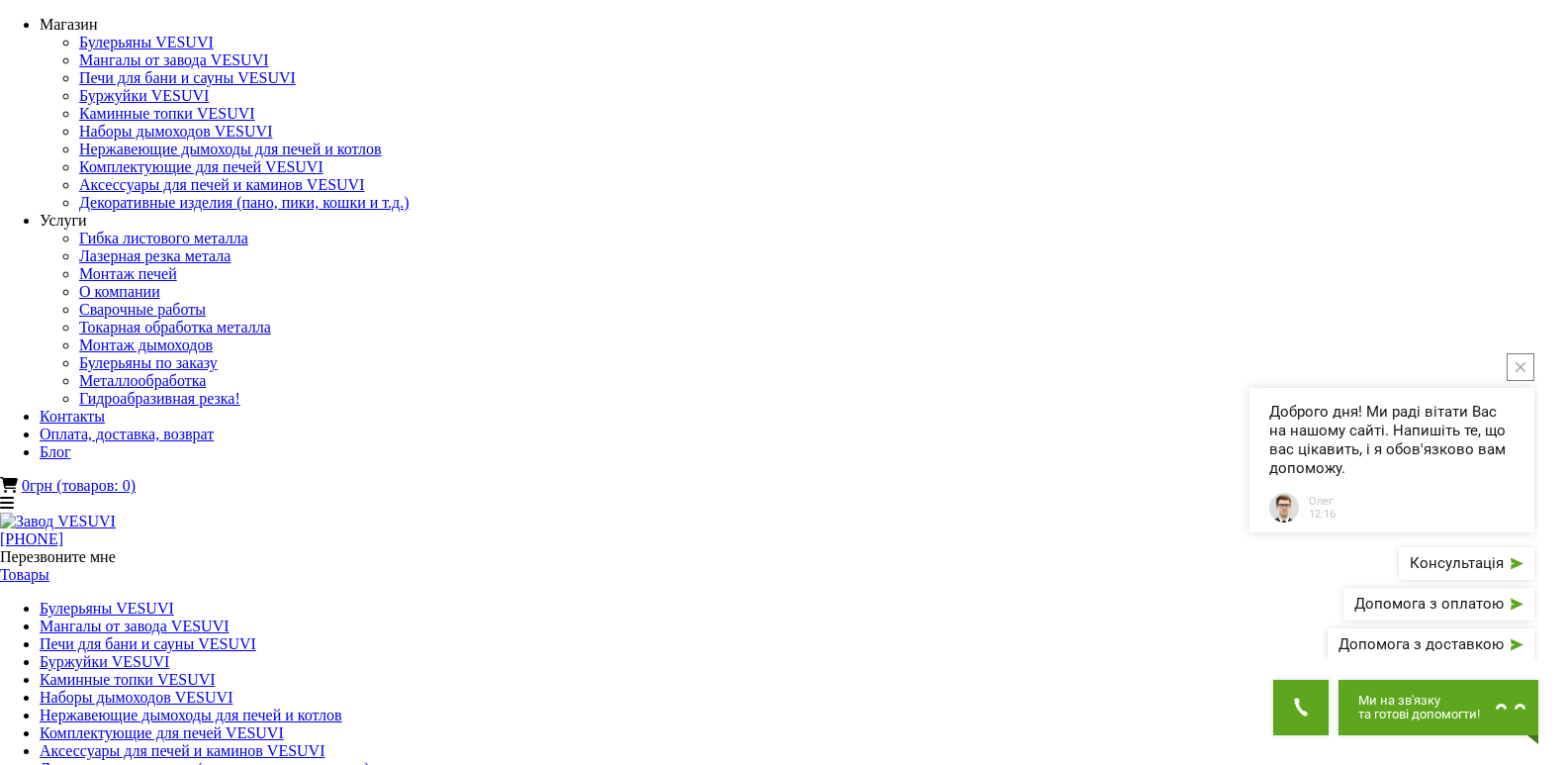 click on "Мангалы стационарные VESUVI" at bounding box center [784, 1768] 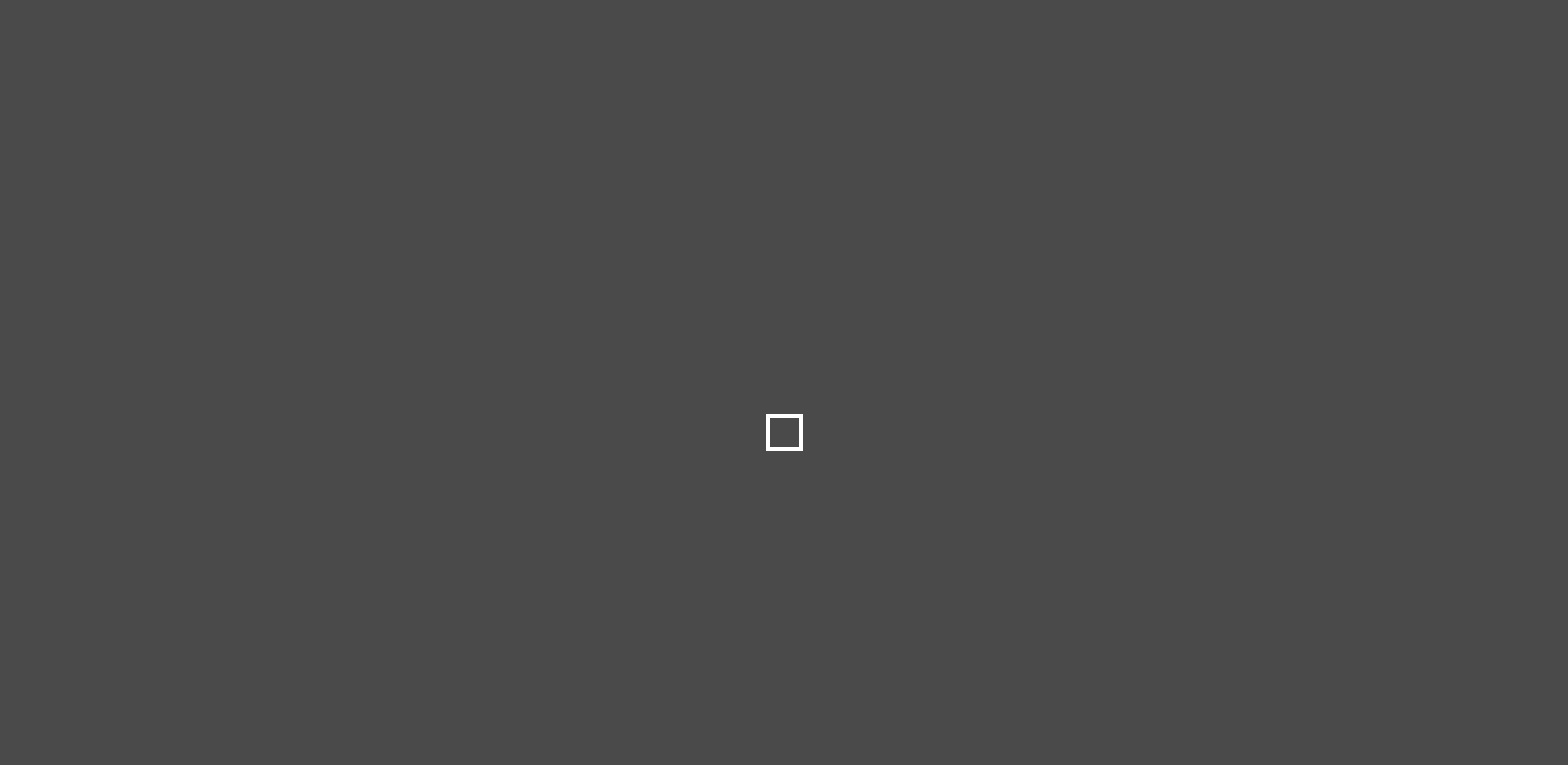 scroll, scrollTop: 0, scrollLeft: 0, axis: both 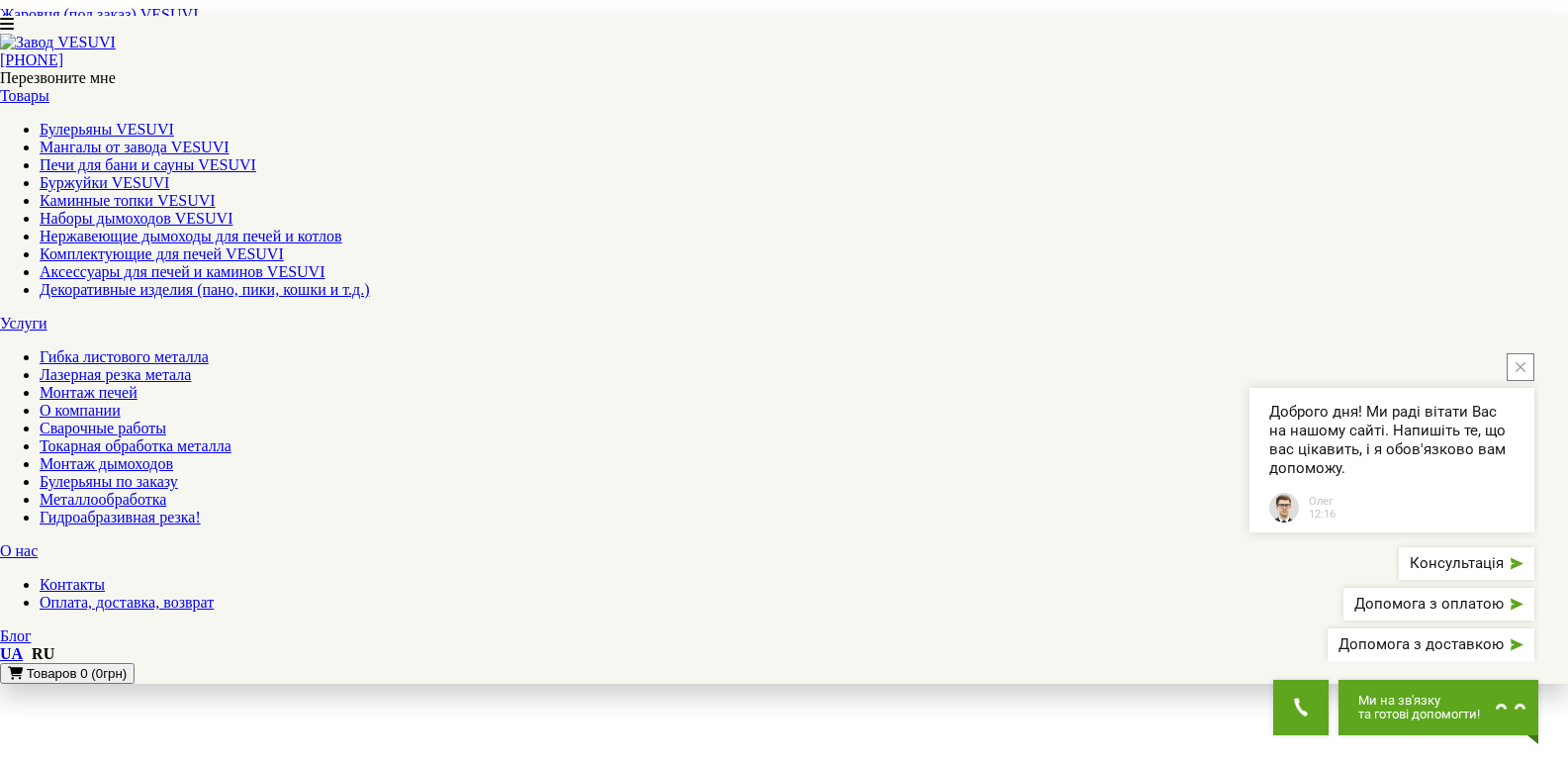 click on "2" at bounding box center [44, 6210] 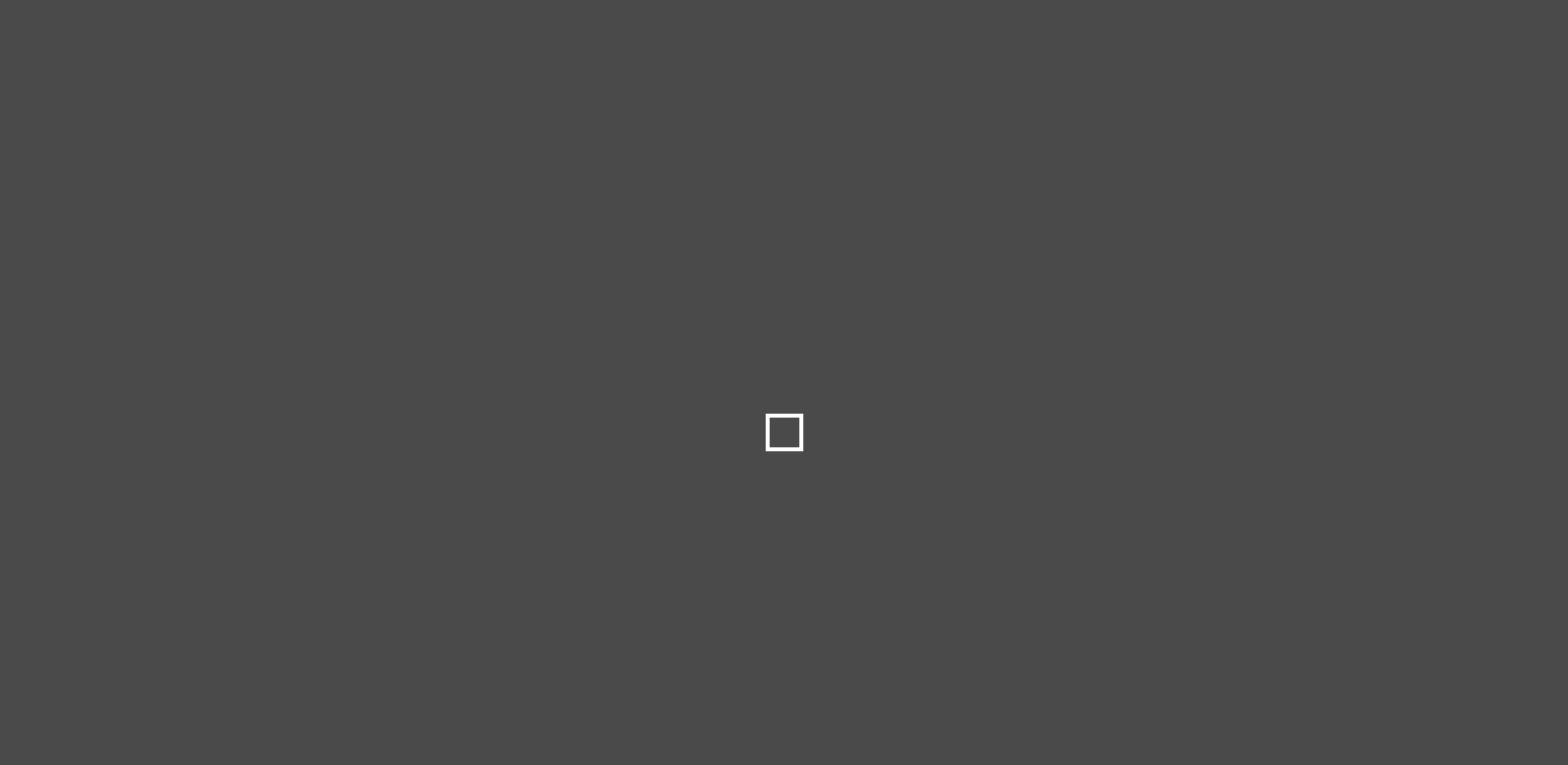 scroll, scrollTop: 0, scrollLeft: 0, axis: both 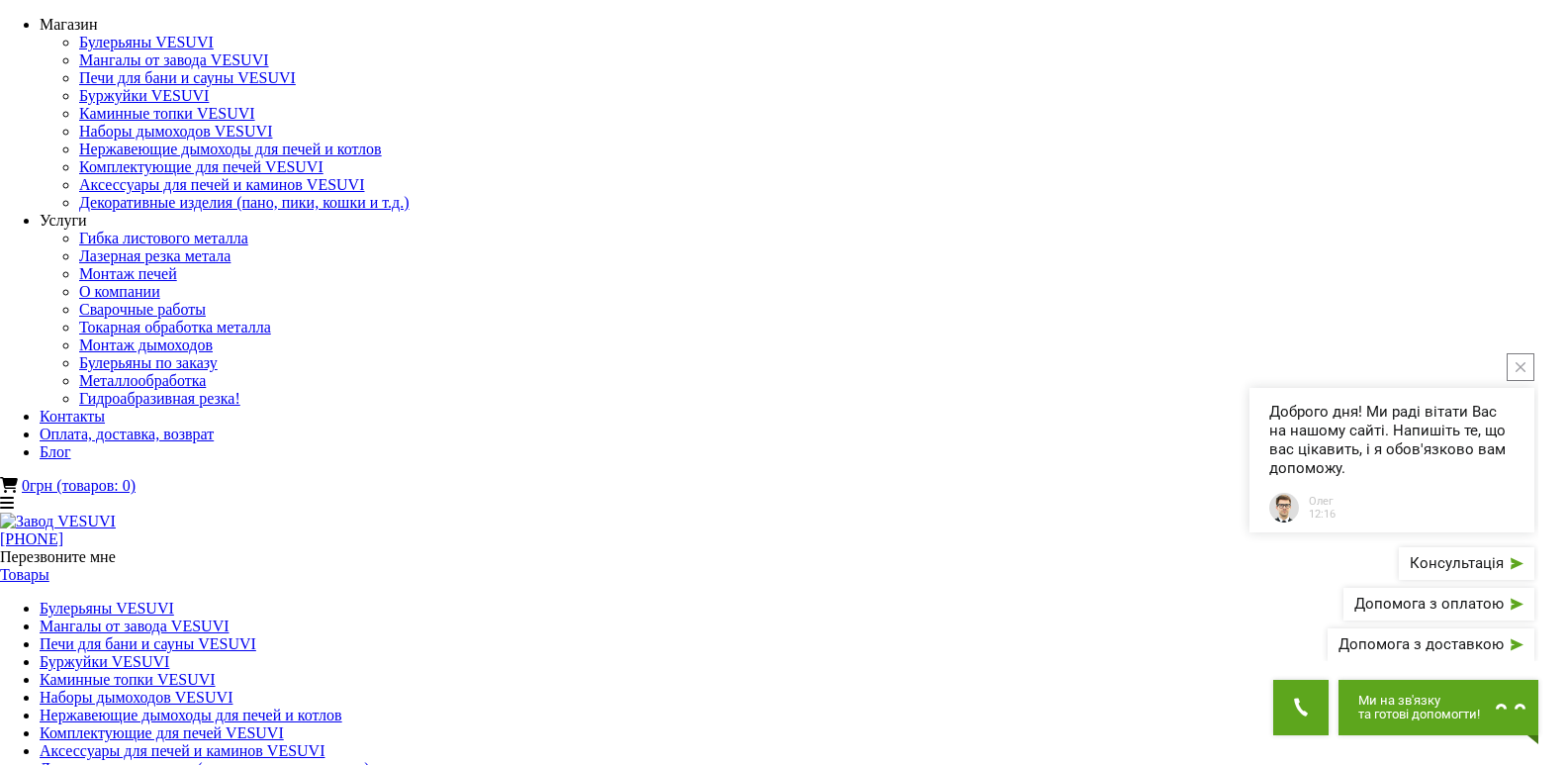 click on "Мангалы от завода VESUVI" at bounding box center [135, 625] 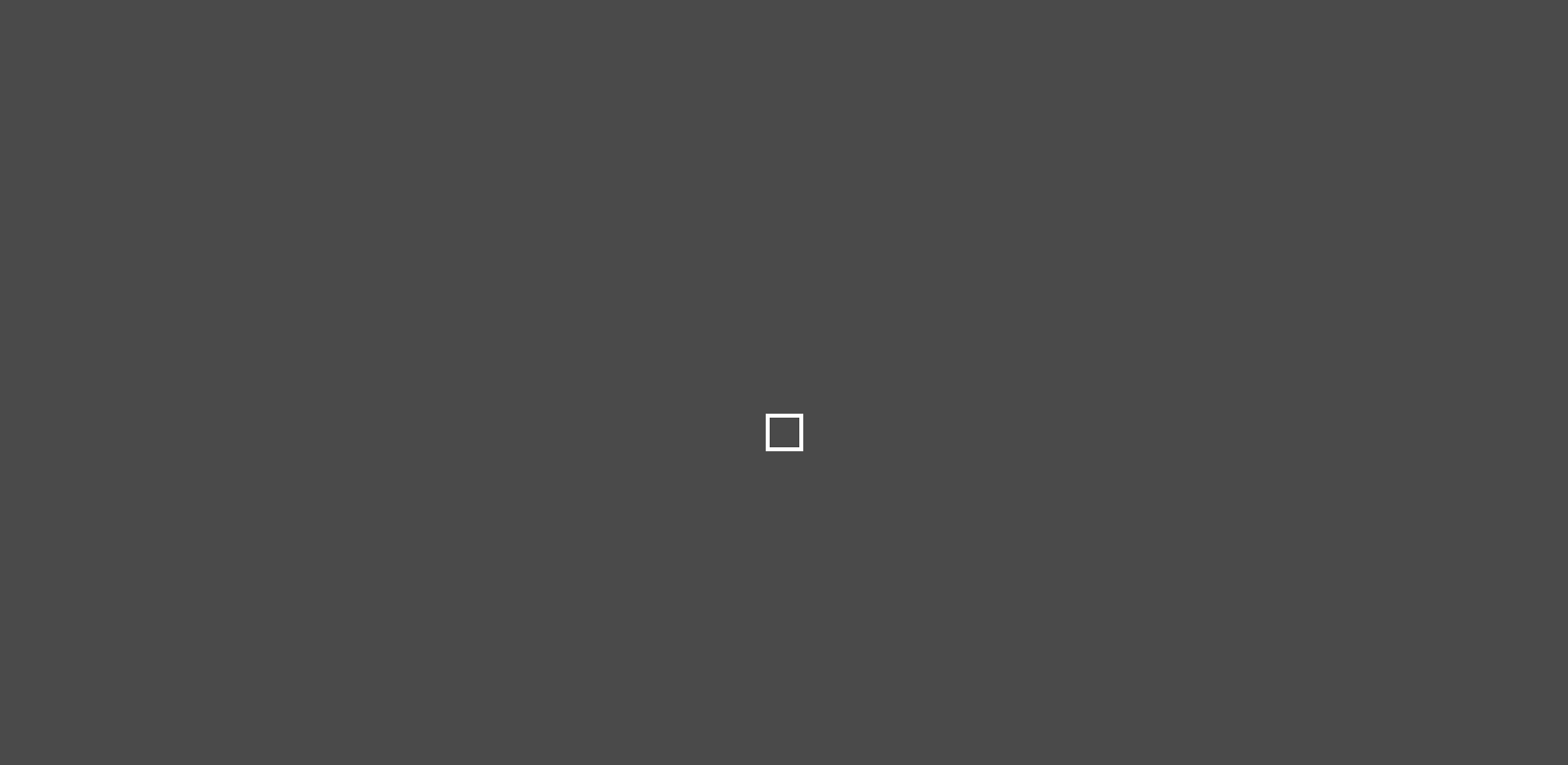 scroll, scrollTop: 0, scrollLeft: 0, axis: both 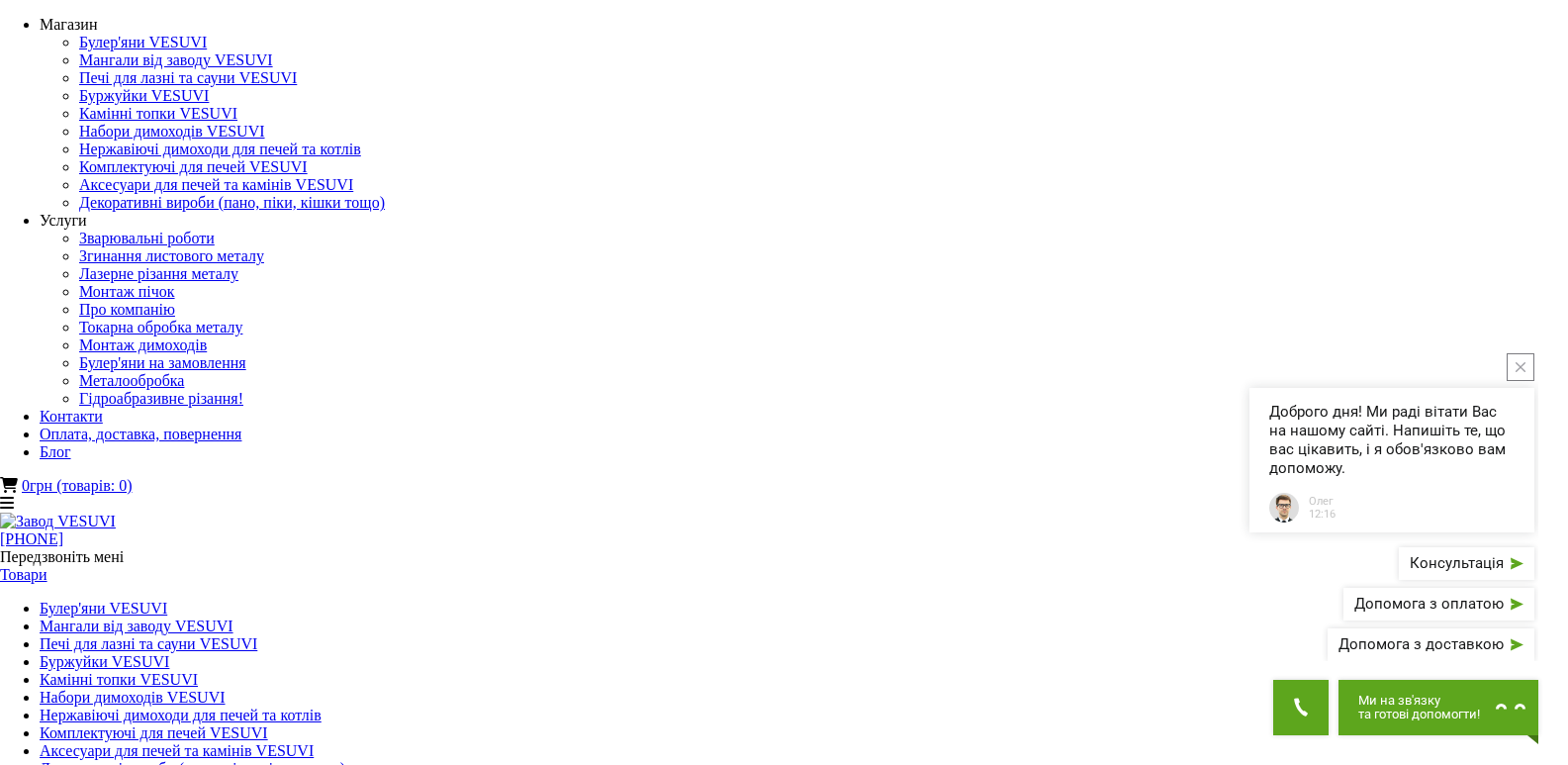 click on "Мангали складні, розбірні VESUVI" at bounding box center (784, 1662) 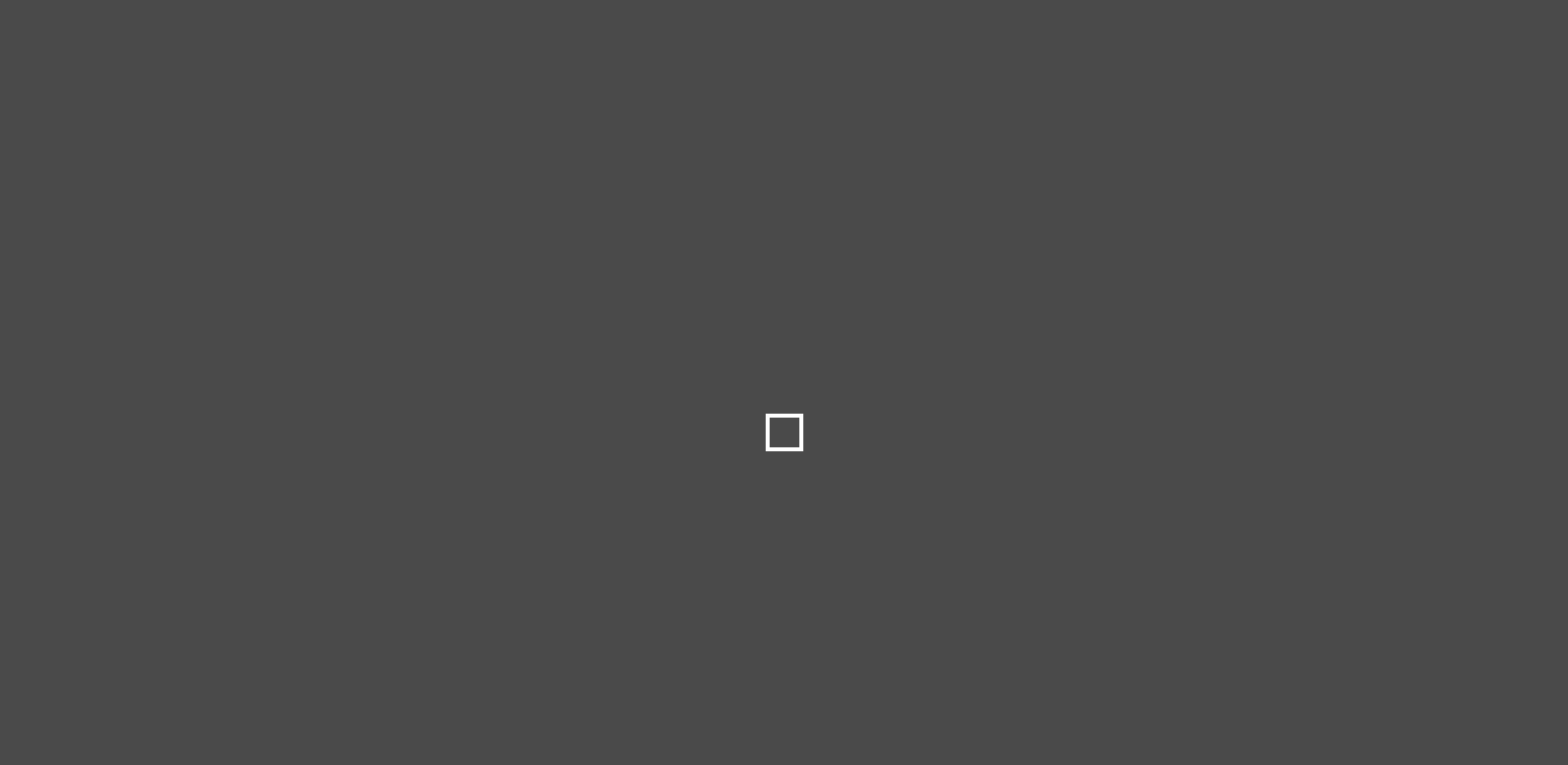 scroll, scrollTop: 0, scrollLeft: 0, axis: both 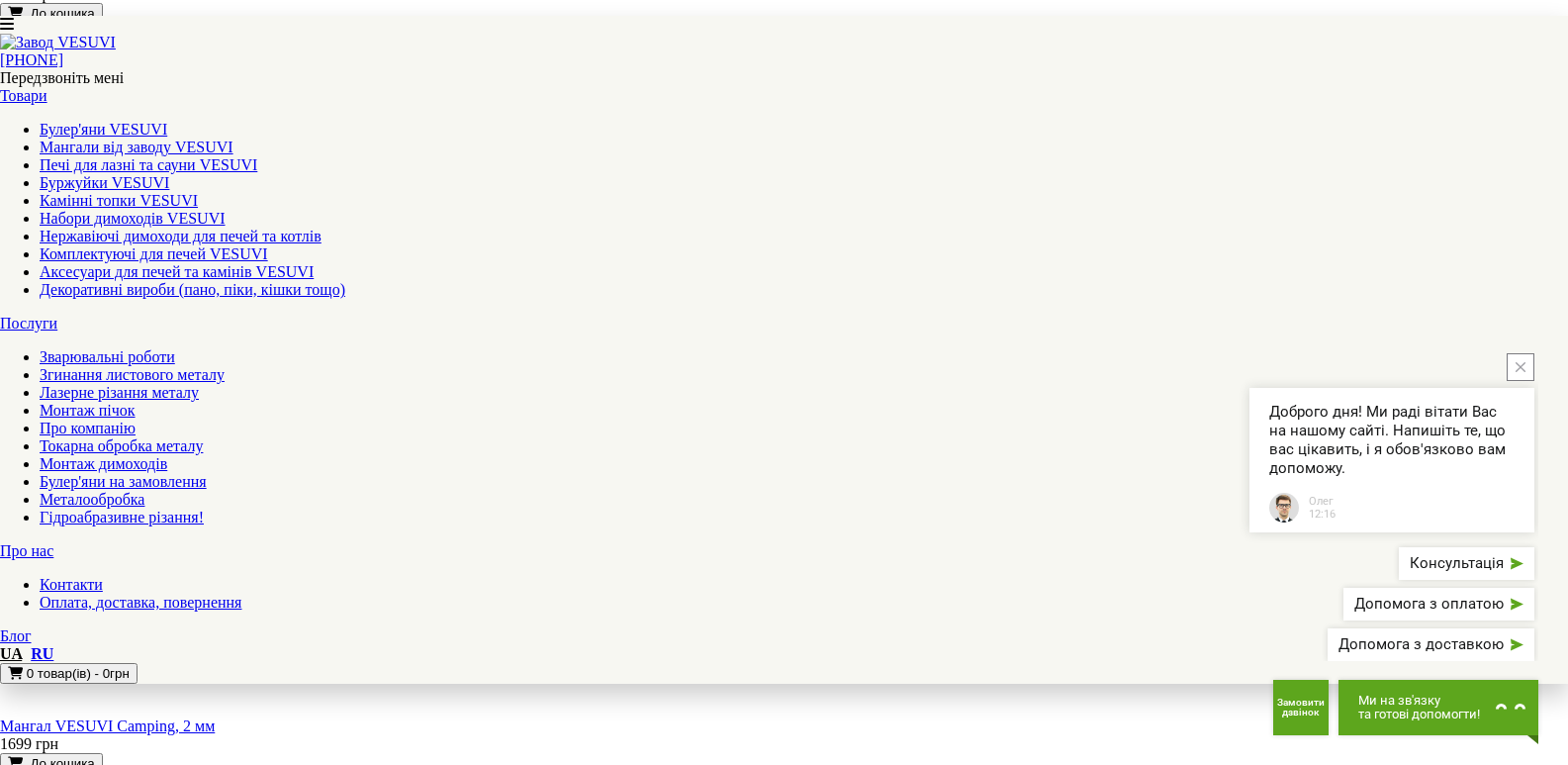 click on "2" at bounding box center (44, 5459) 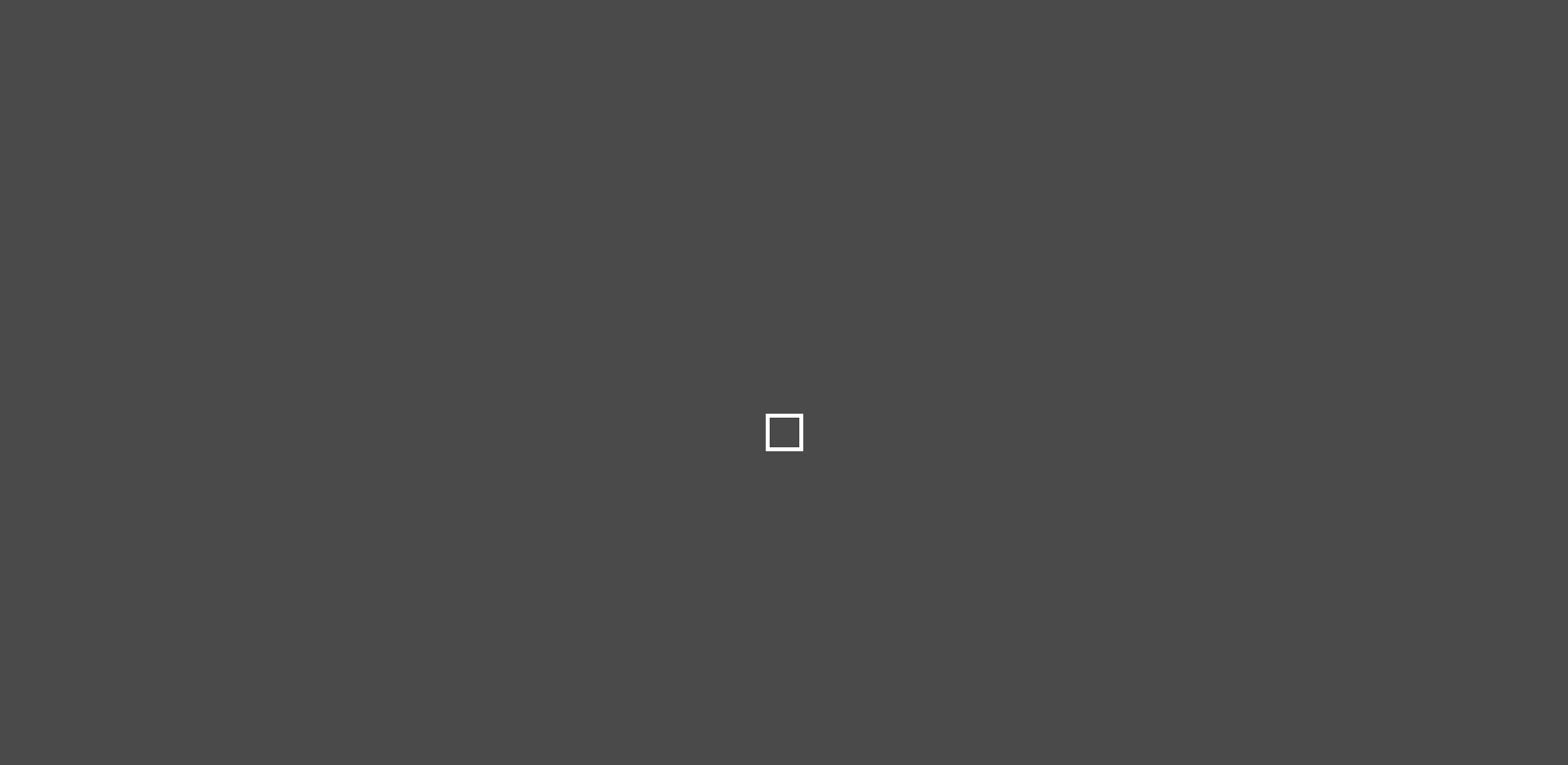 scroll, scrollTop: 0, scrollLeft: 0, axis: both 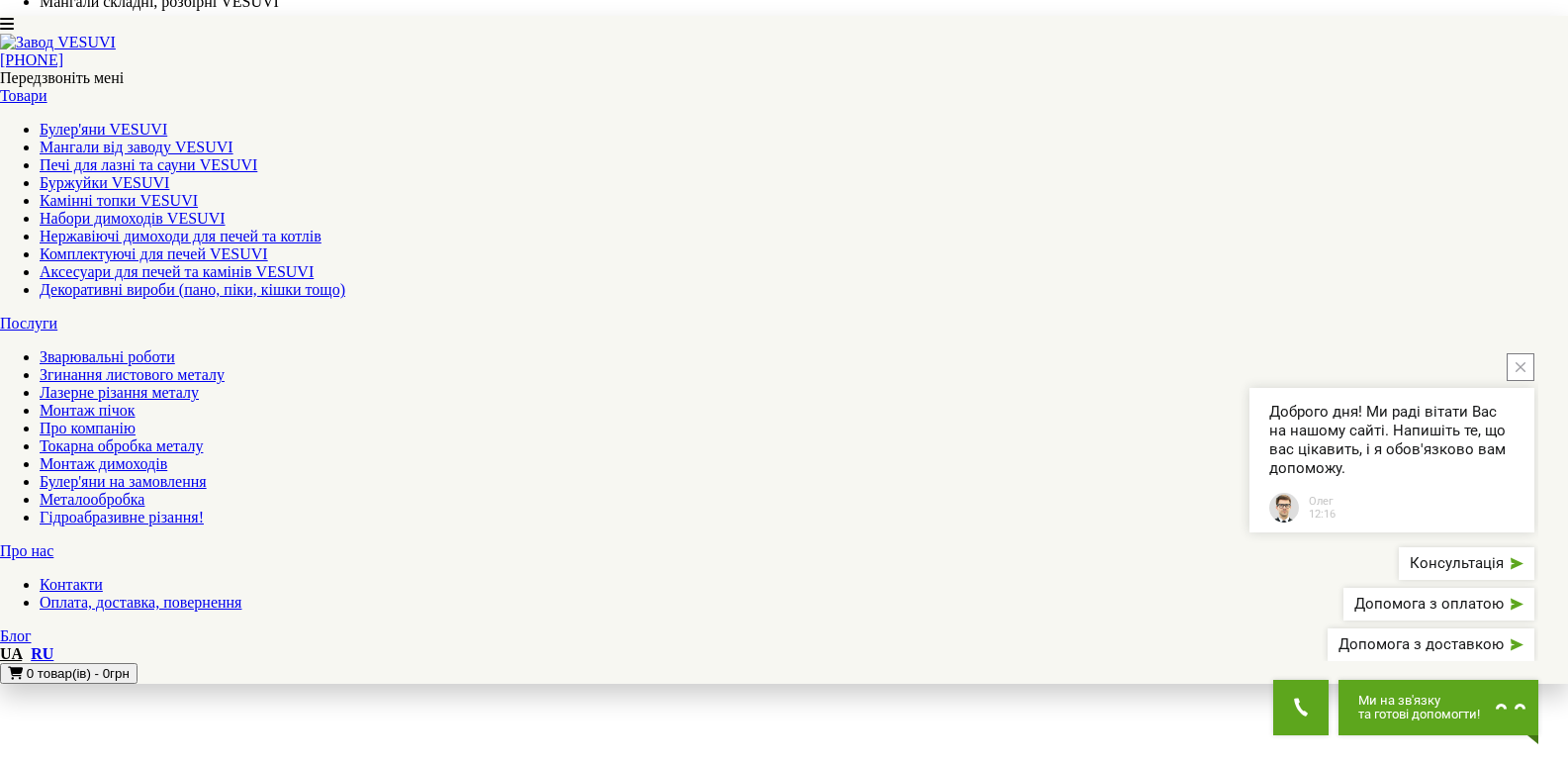 click on "1" at bounding box center [44, 4078] 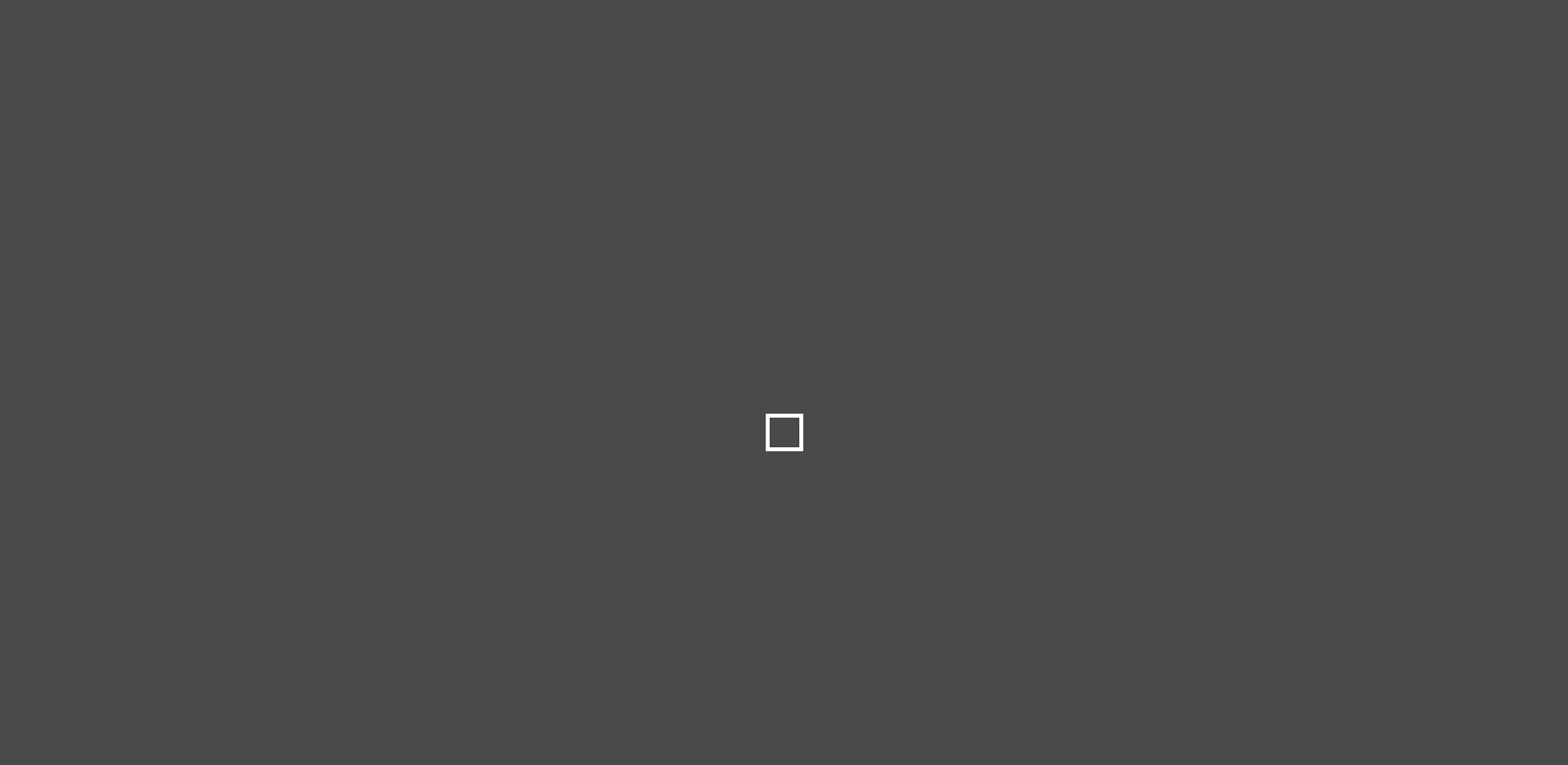 scroll, scrollTop: 0, scrollLeft: 0, axis: both 